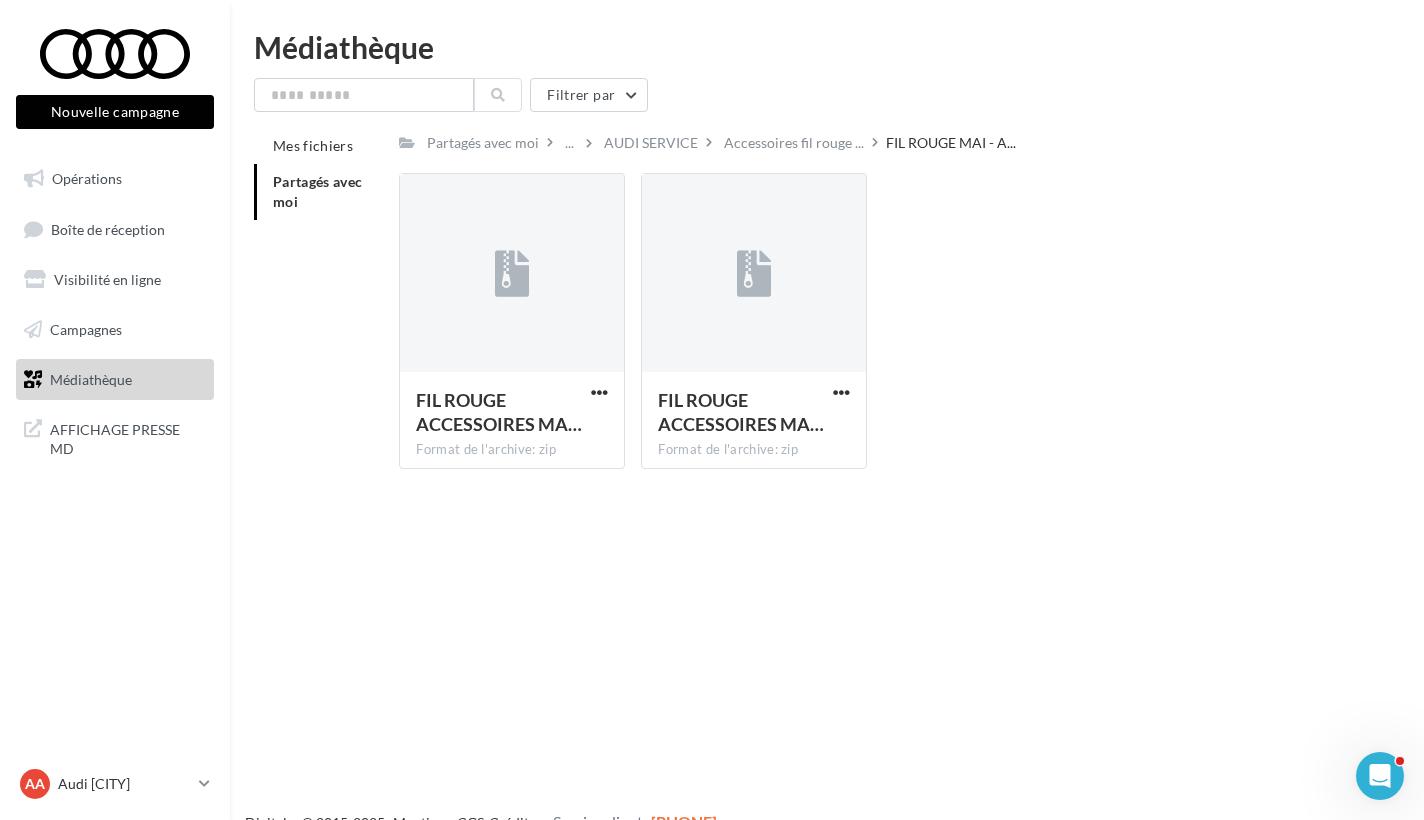 scroll, scrollTop: 0, scrollLeft: 0, axis: both 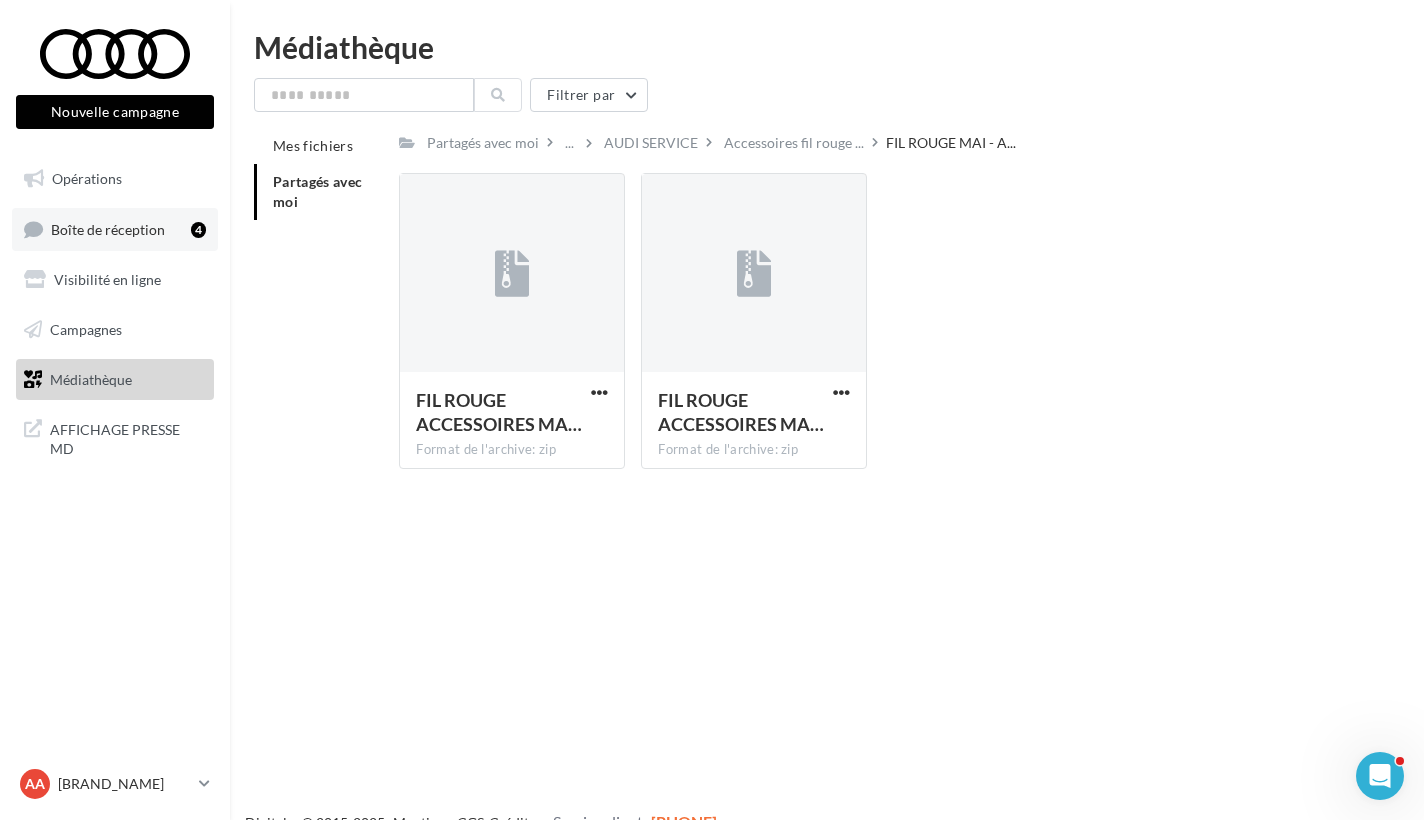 click on "Boîte de réception" at bounding box center [108, 228] 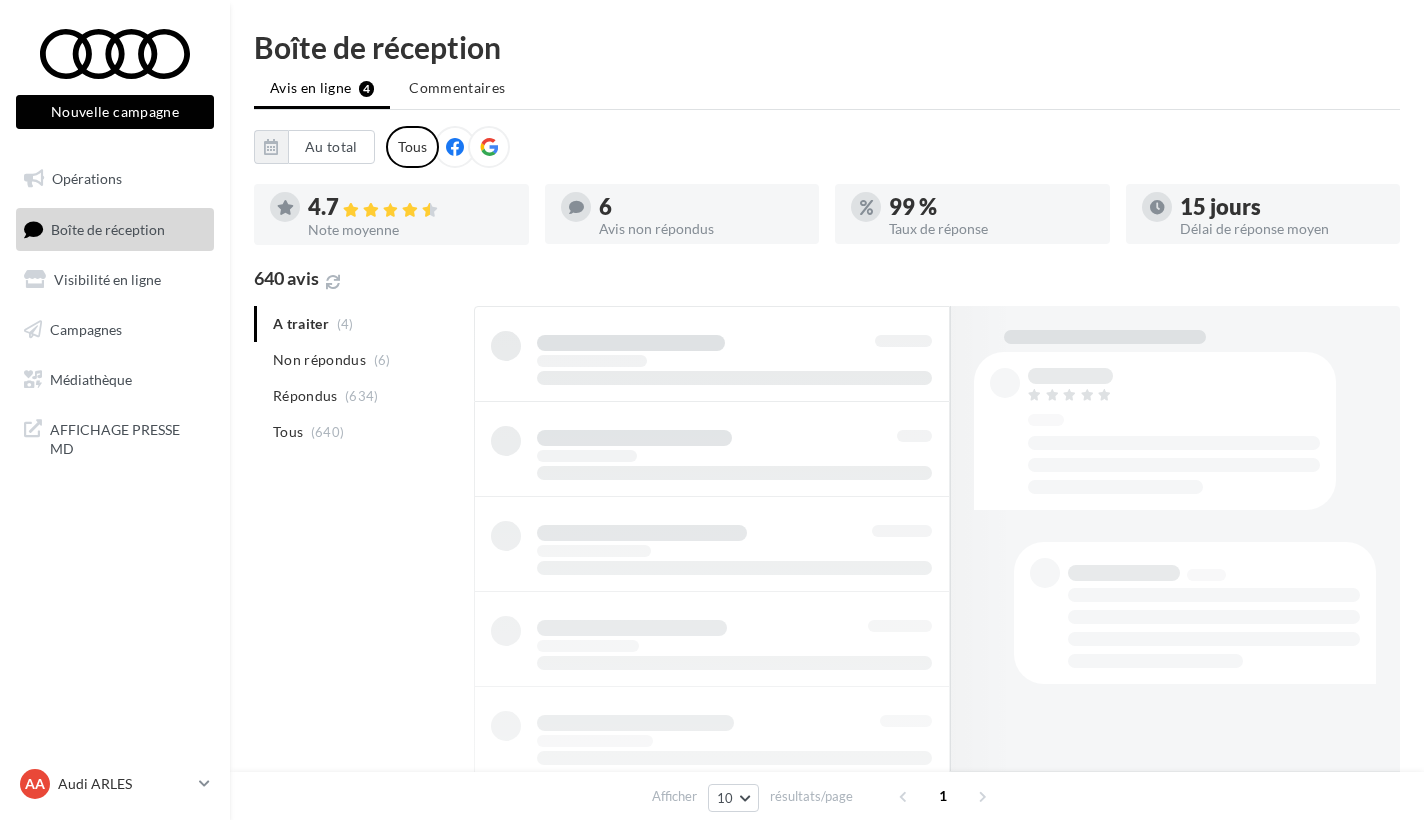 scroll, scrollTop: 0, scrollLeft: 0, axis: both 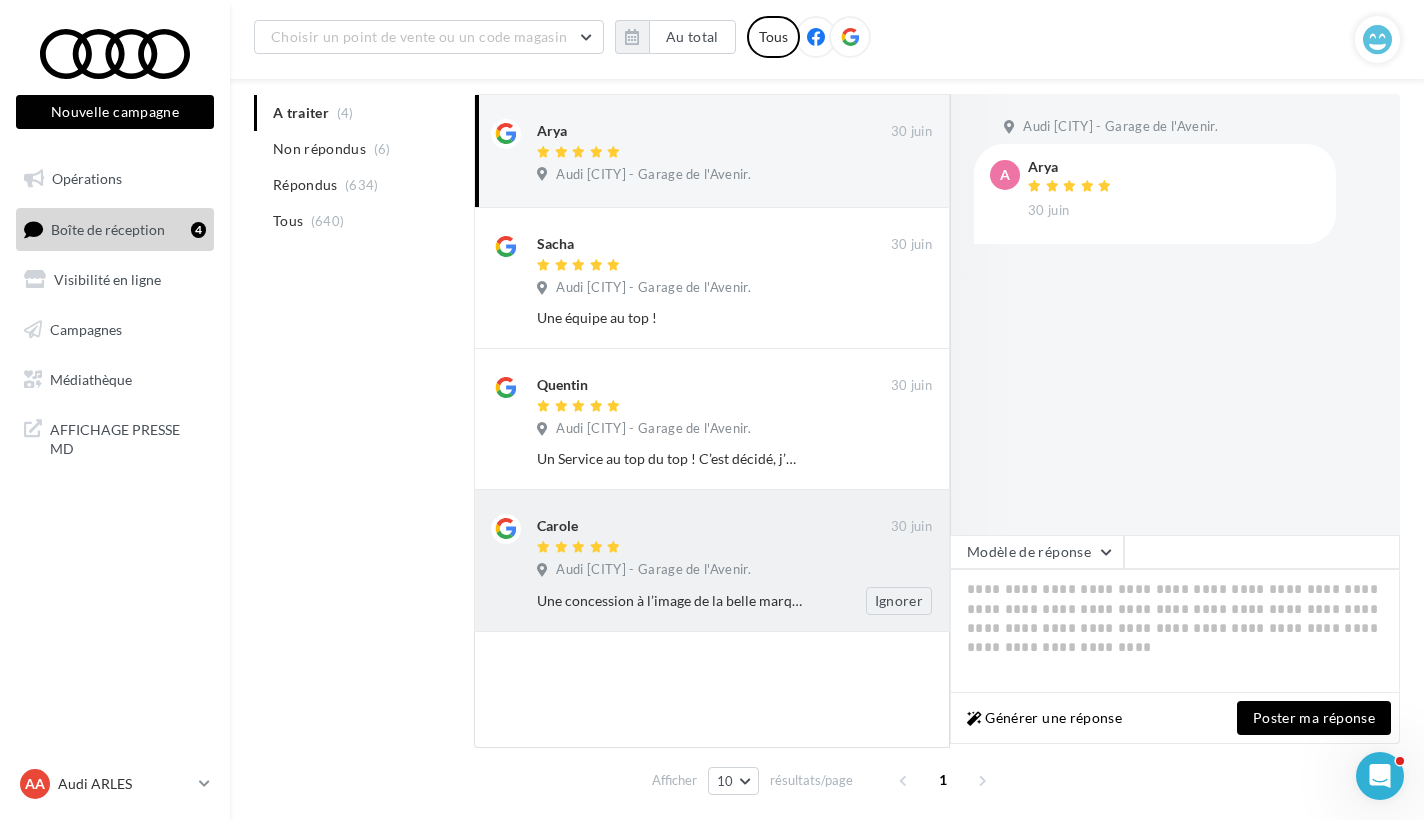 click at bounding box center (714, 266) 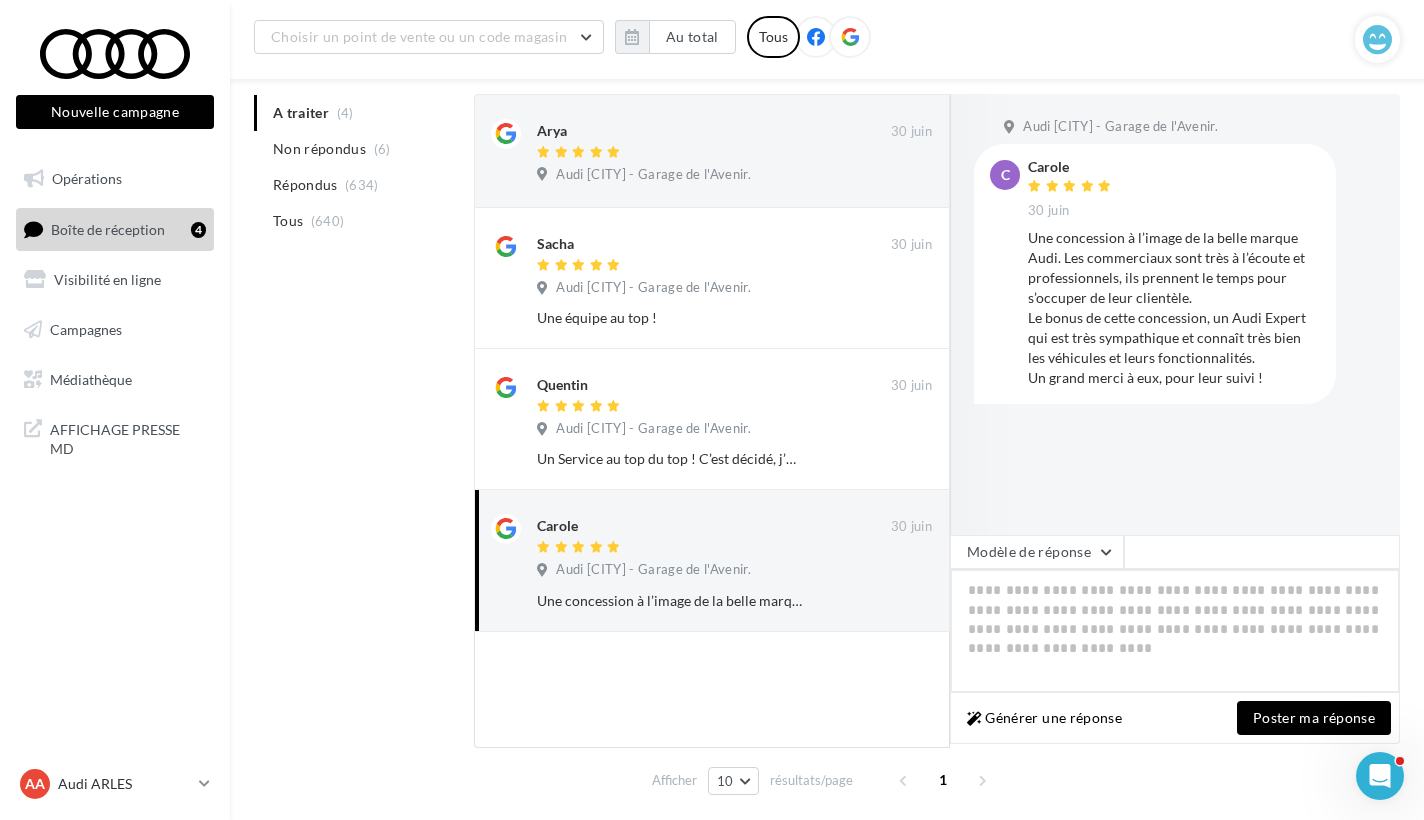 click at bounding box center (1175, 631) 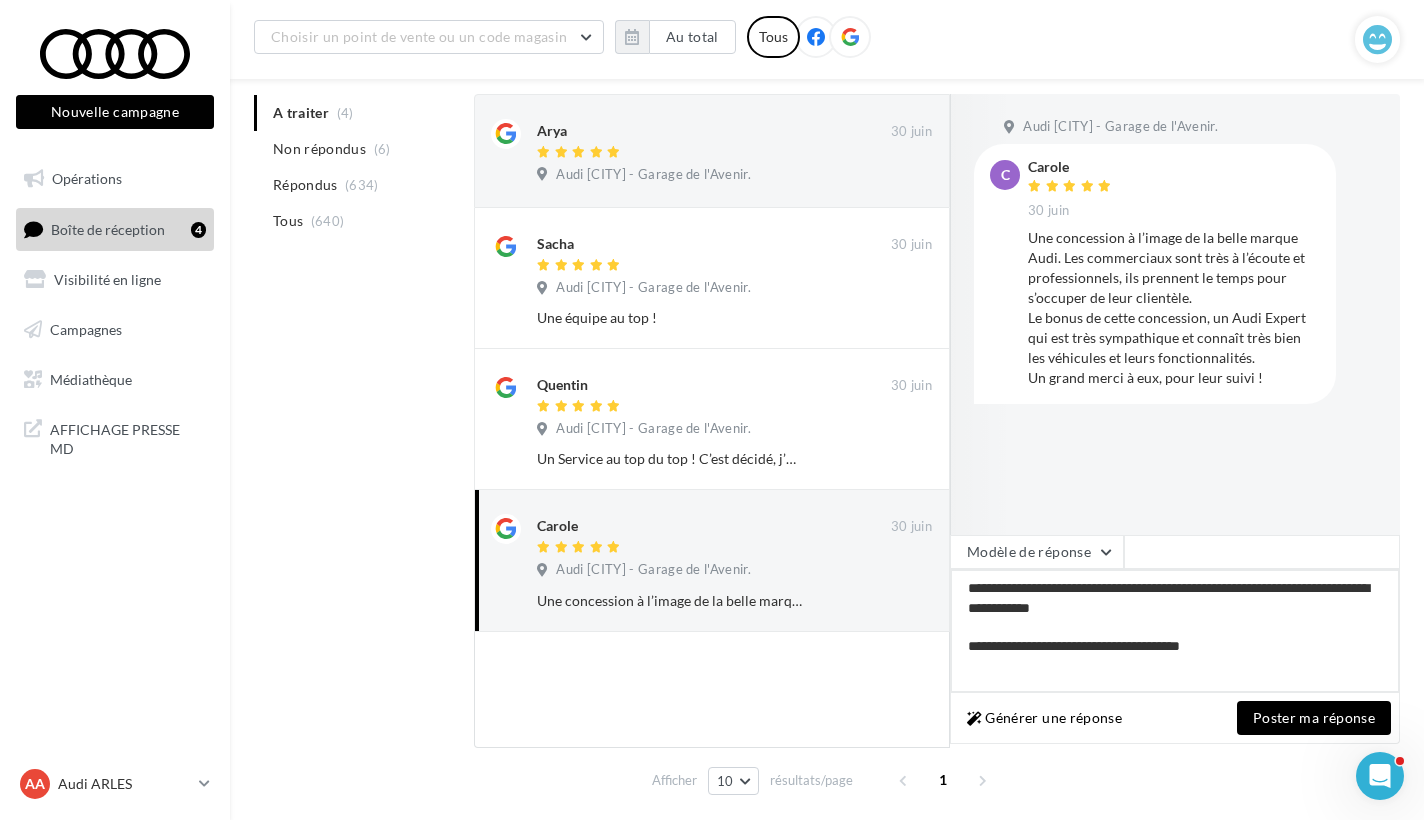 type on "**********" 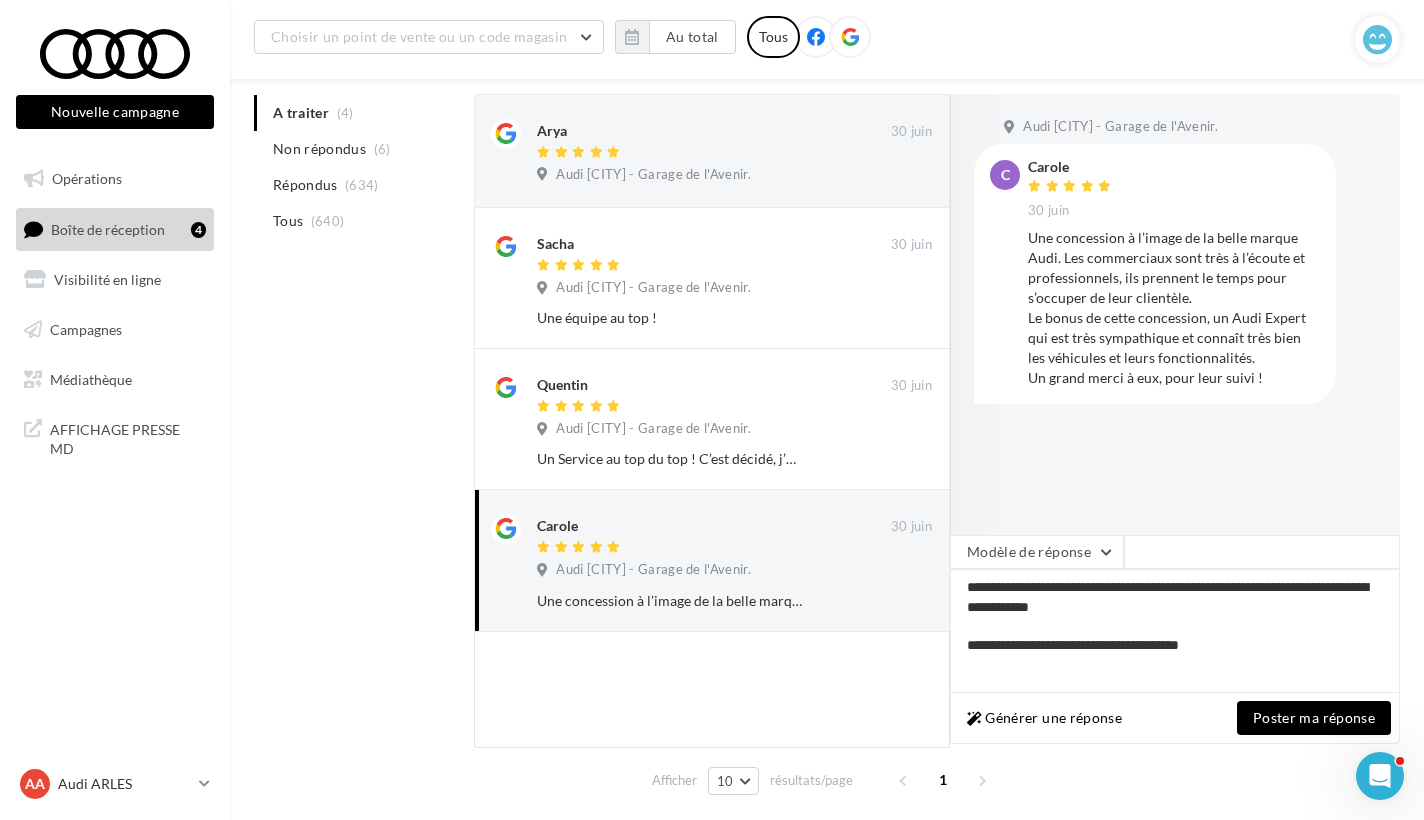 click on "Poster ma réponse" at bounding box center (1314, 718) 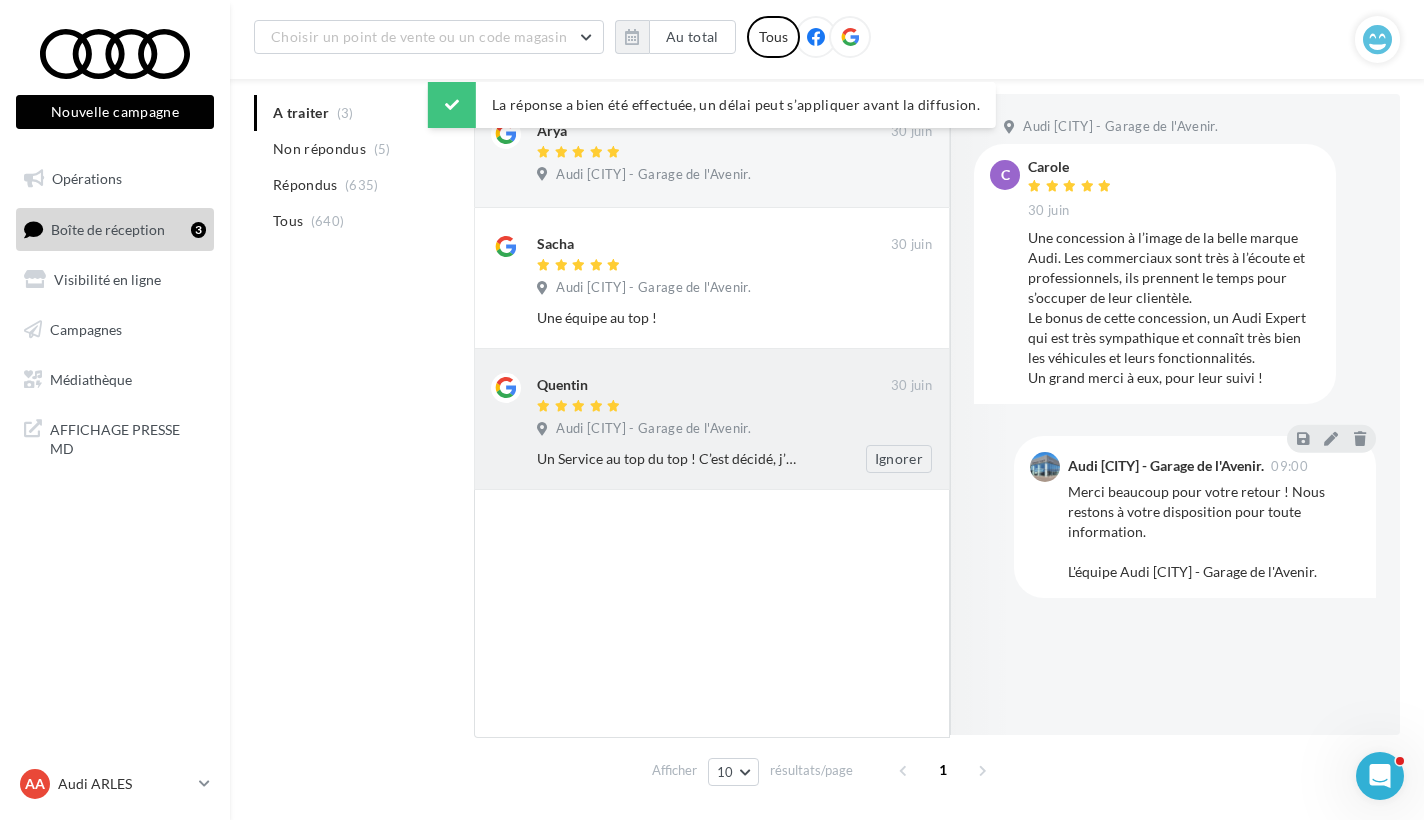click on "Quentin" at bounding box center (714, 242) 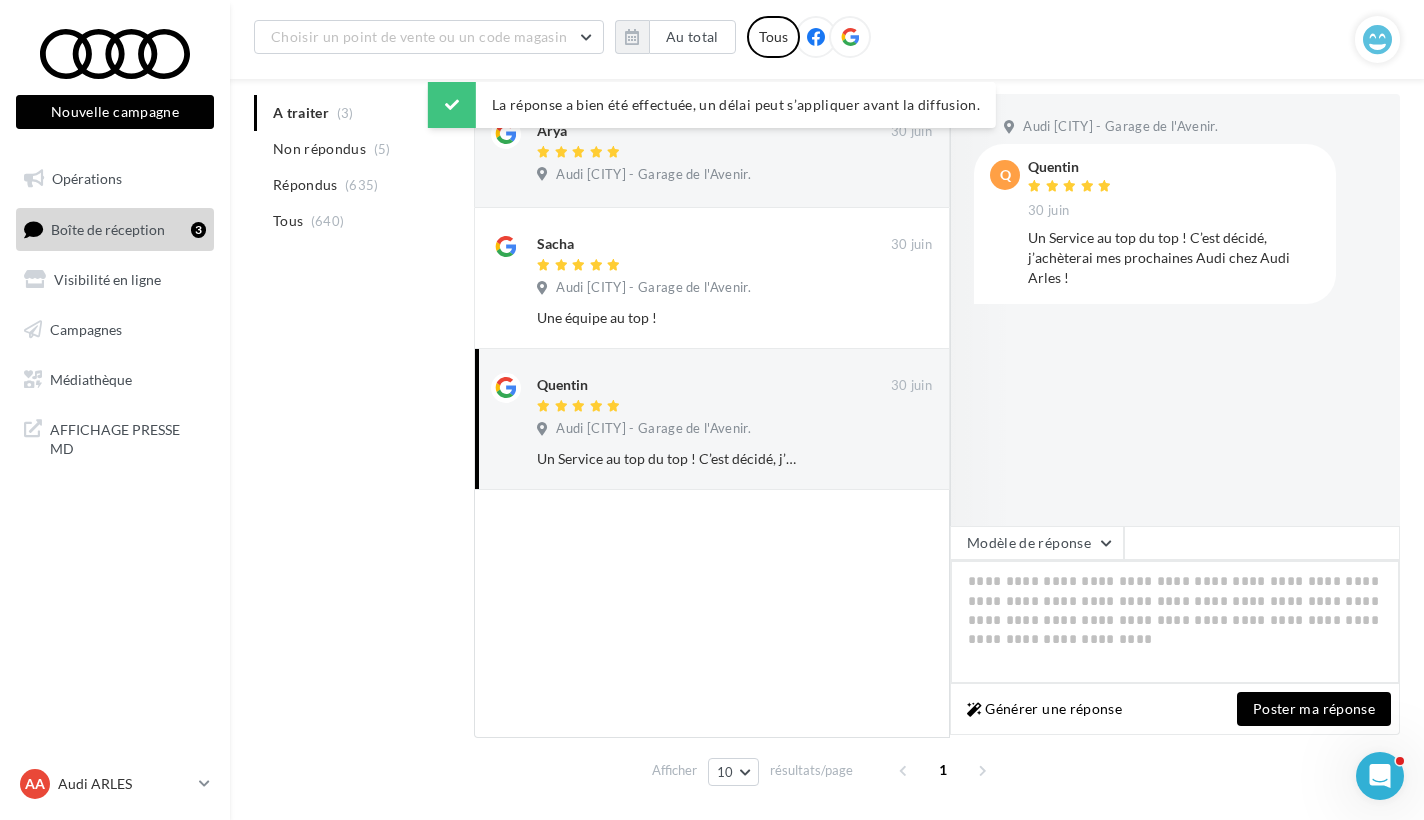 click at bounding box center [1175, 622] 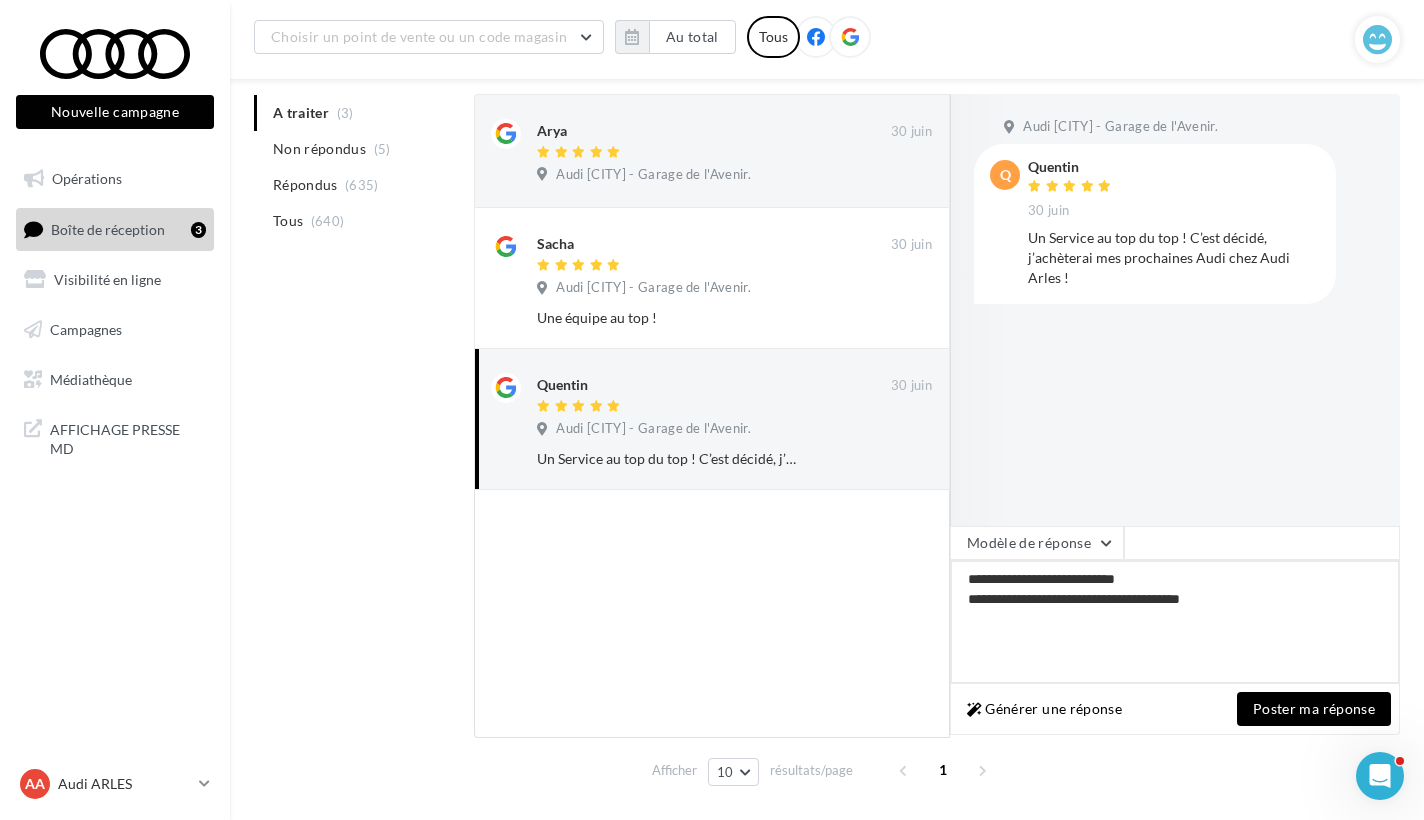 type on "**********" 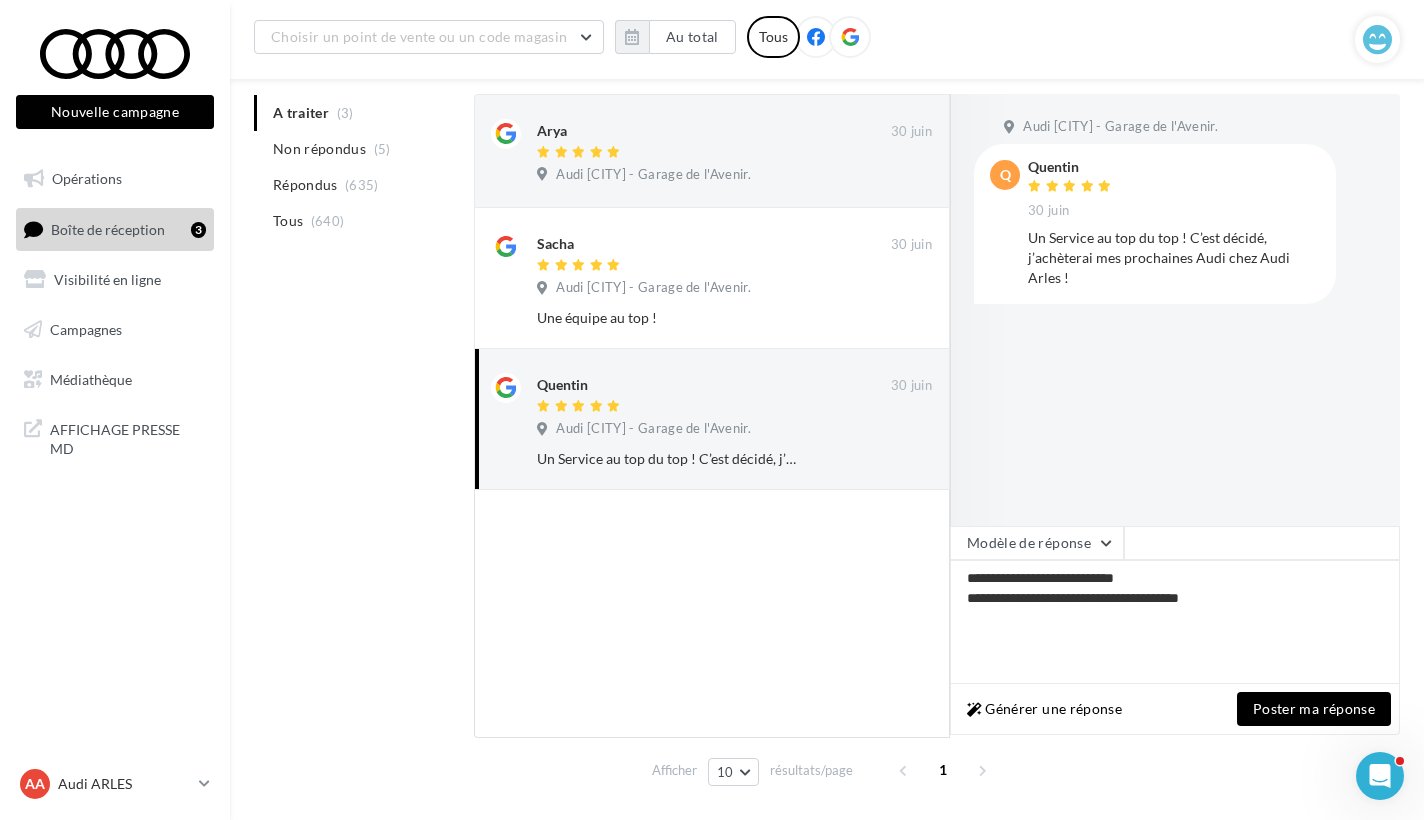 click on "Poster ma réponse" at bounding box center (1314, 709) 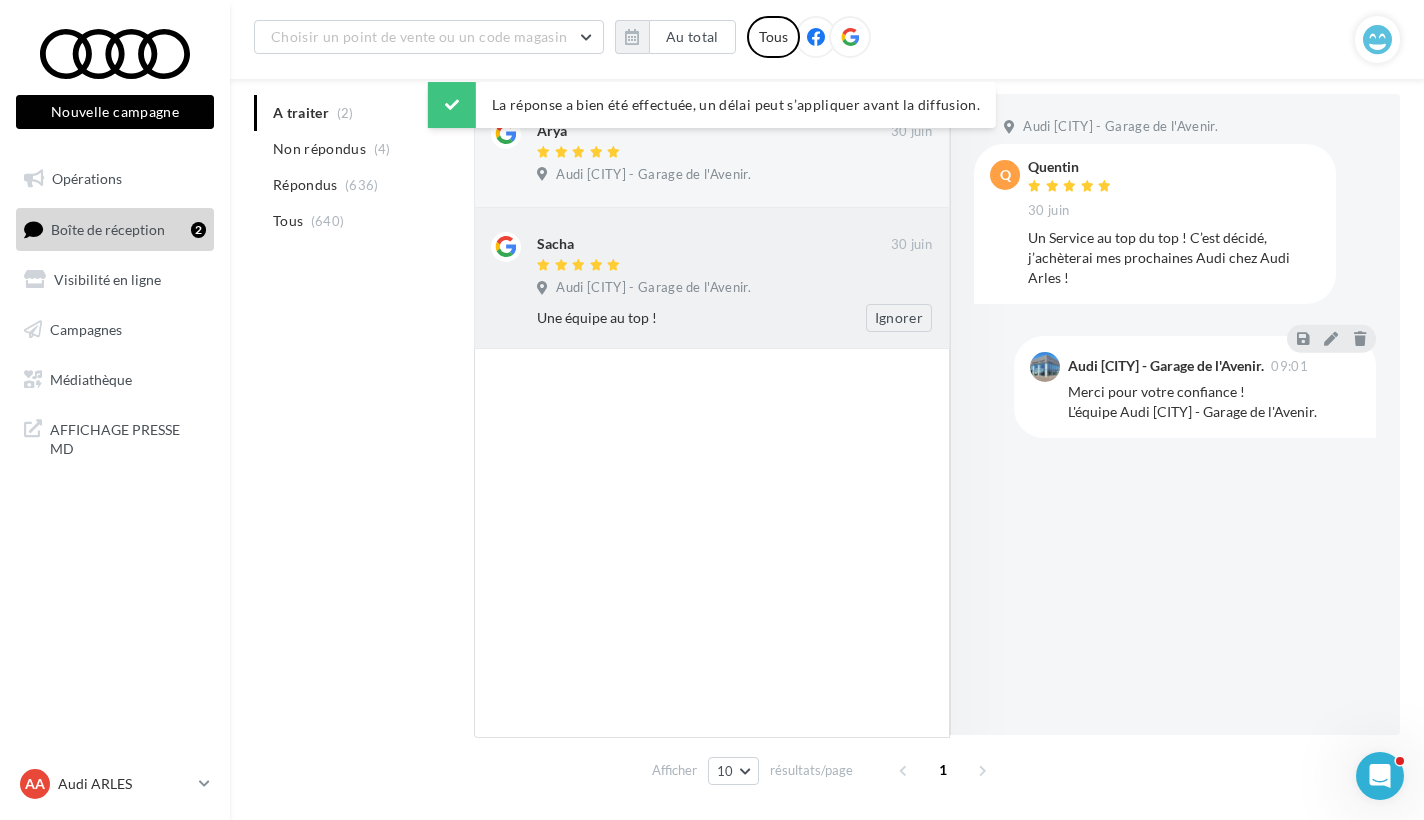 click at bounding box center (714, 266) 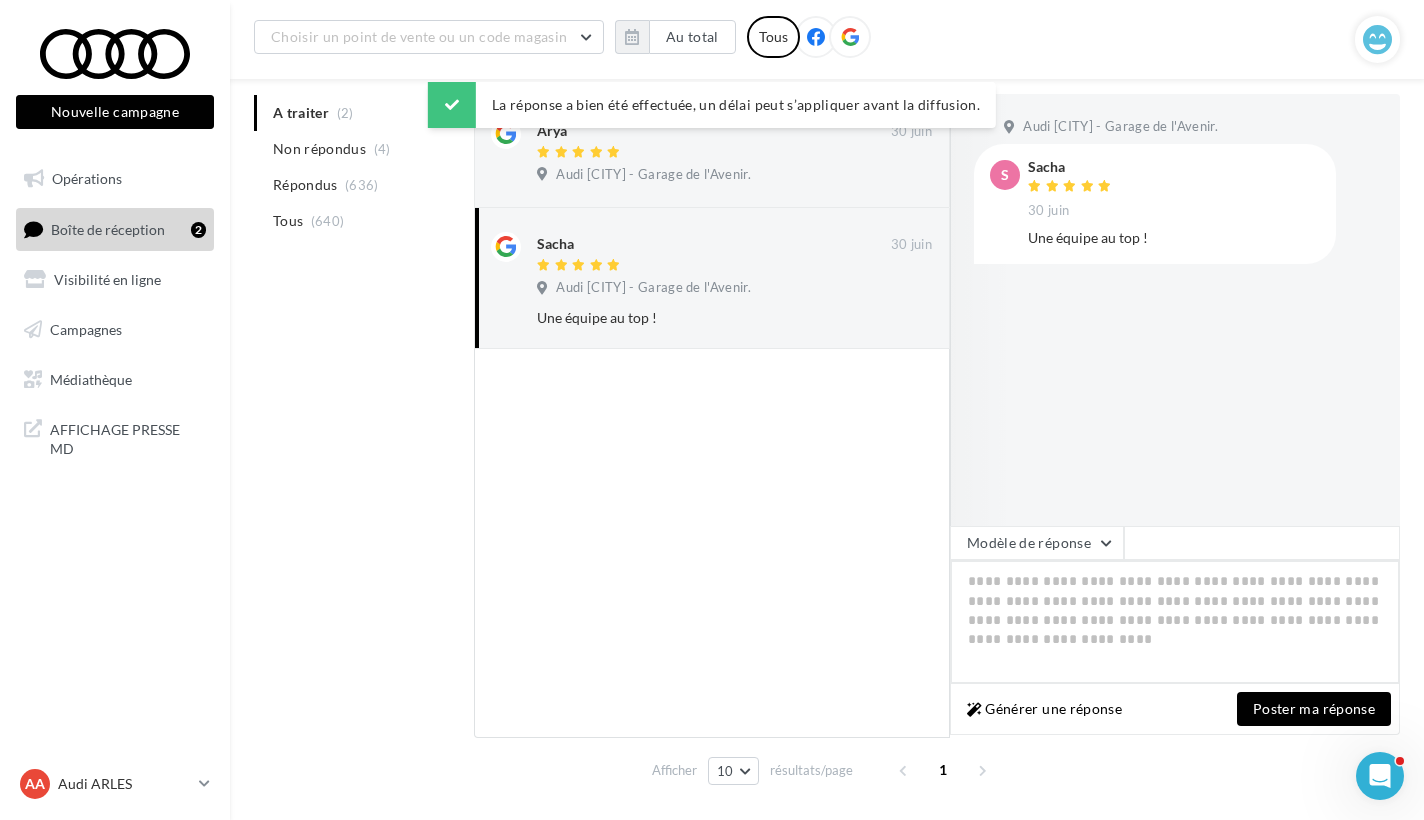 click at bounding box center (1175, 622) 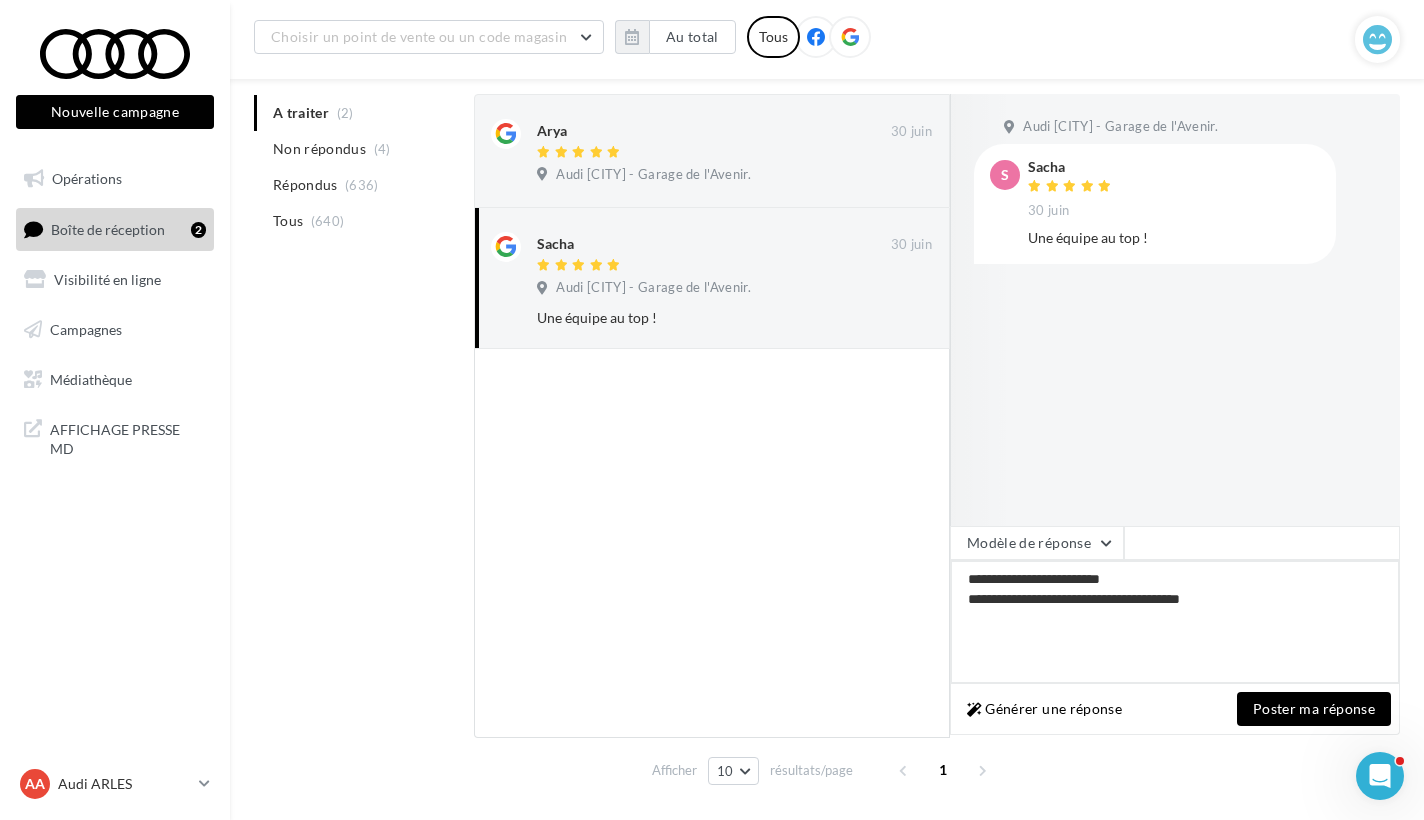 type on "**********" 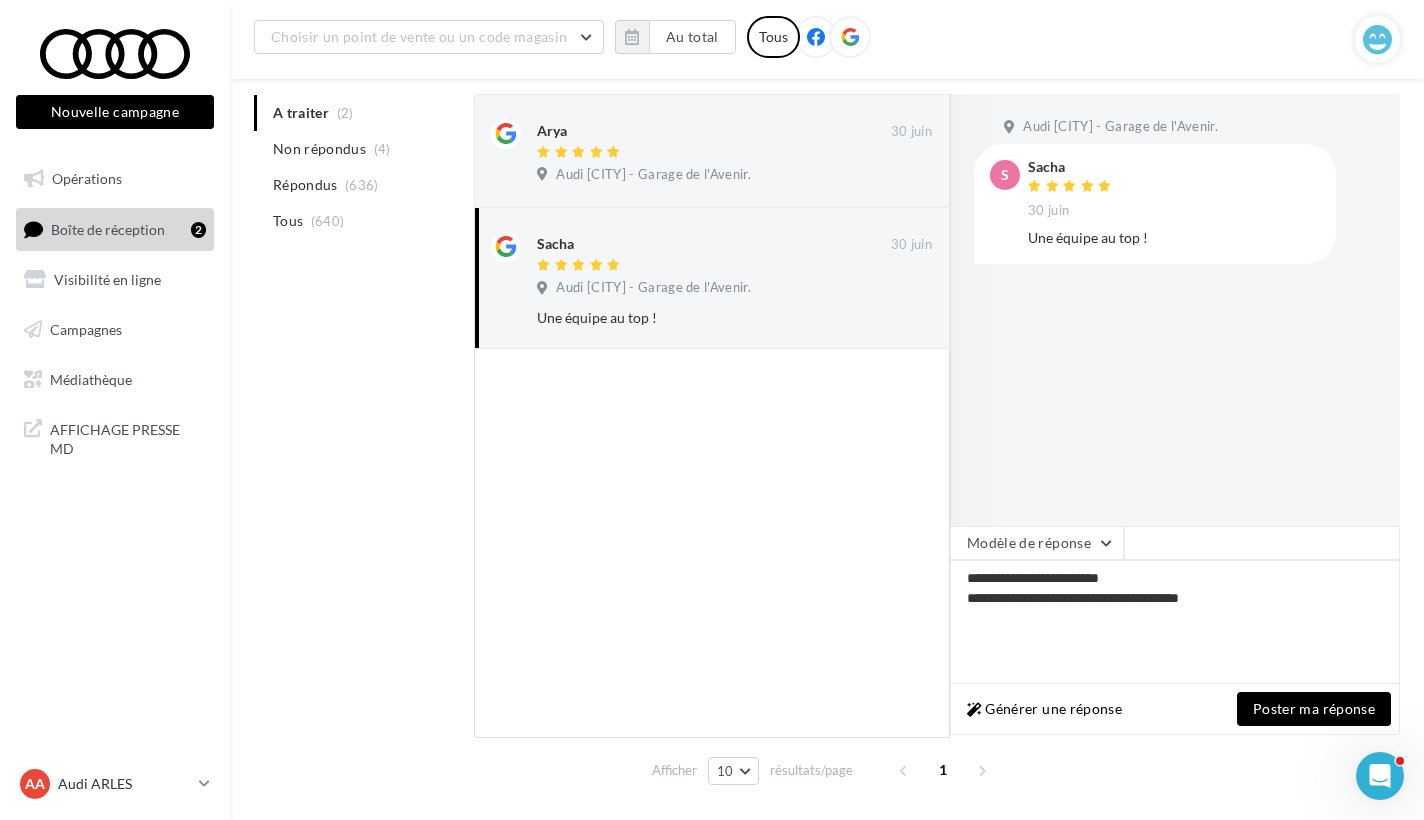click on "Poster ma réponse" at bounding box center (1314, 709) 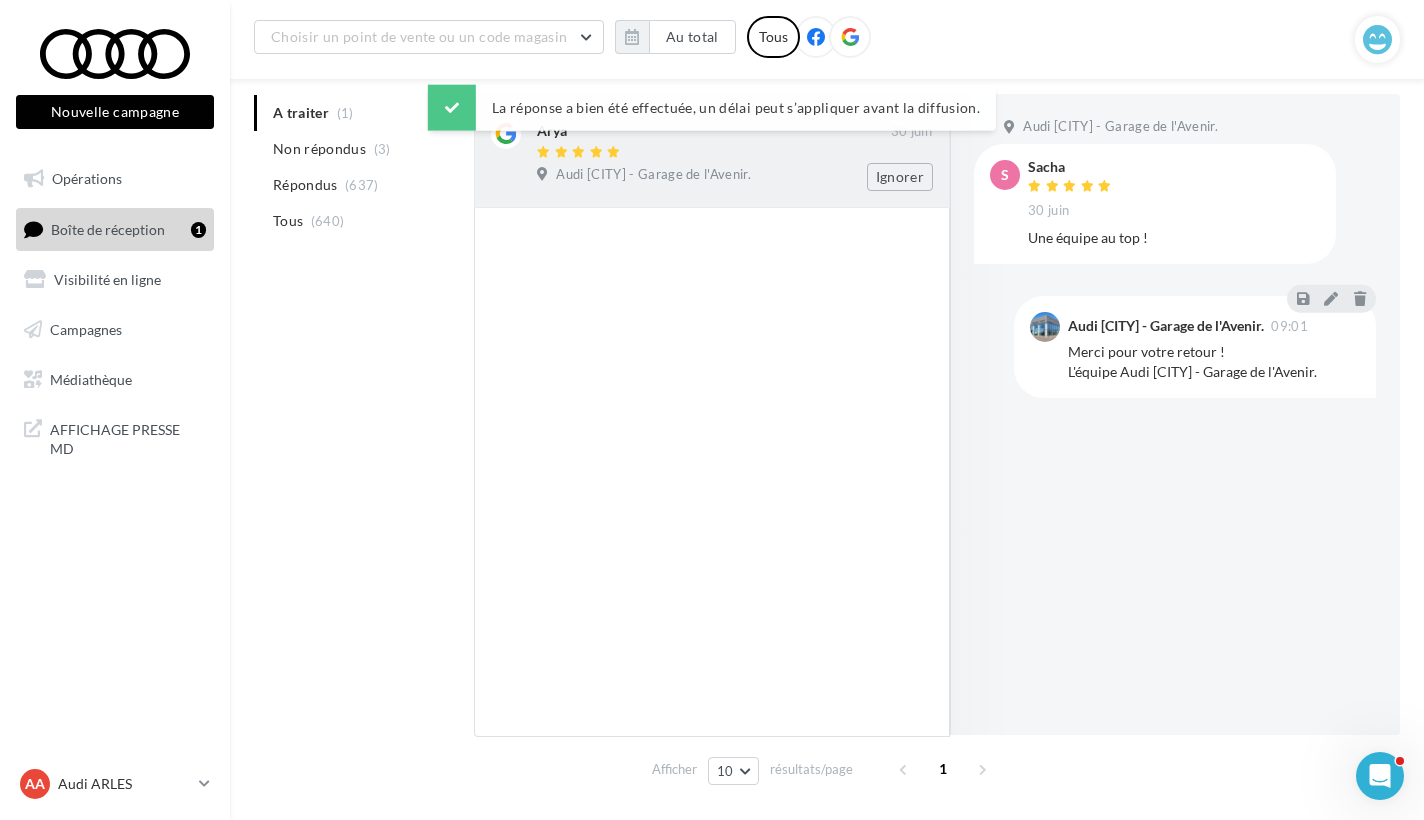 click at bounding box center (714, 153) 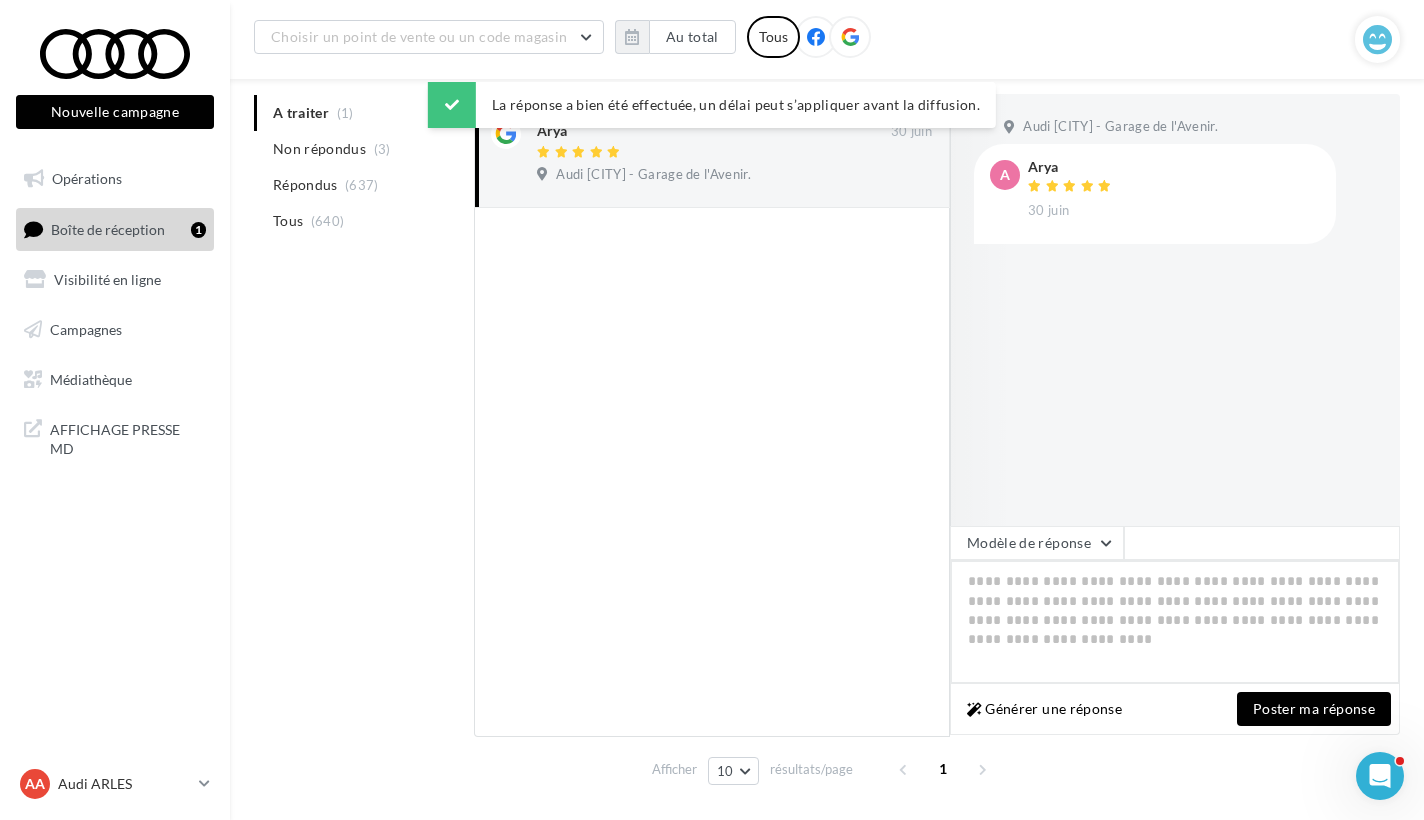 click at bounding box center (1175, 622) 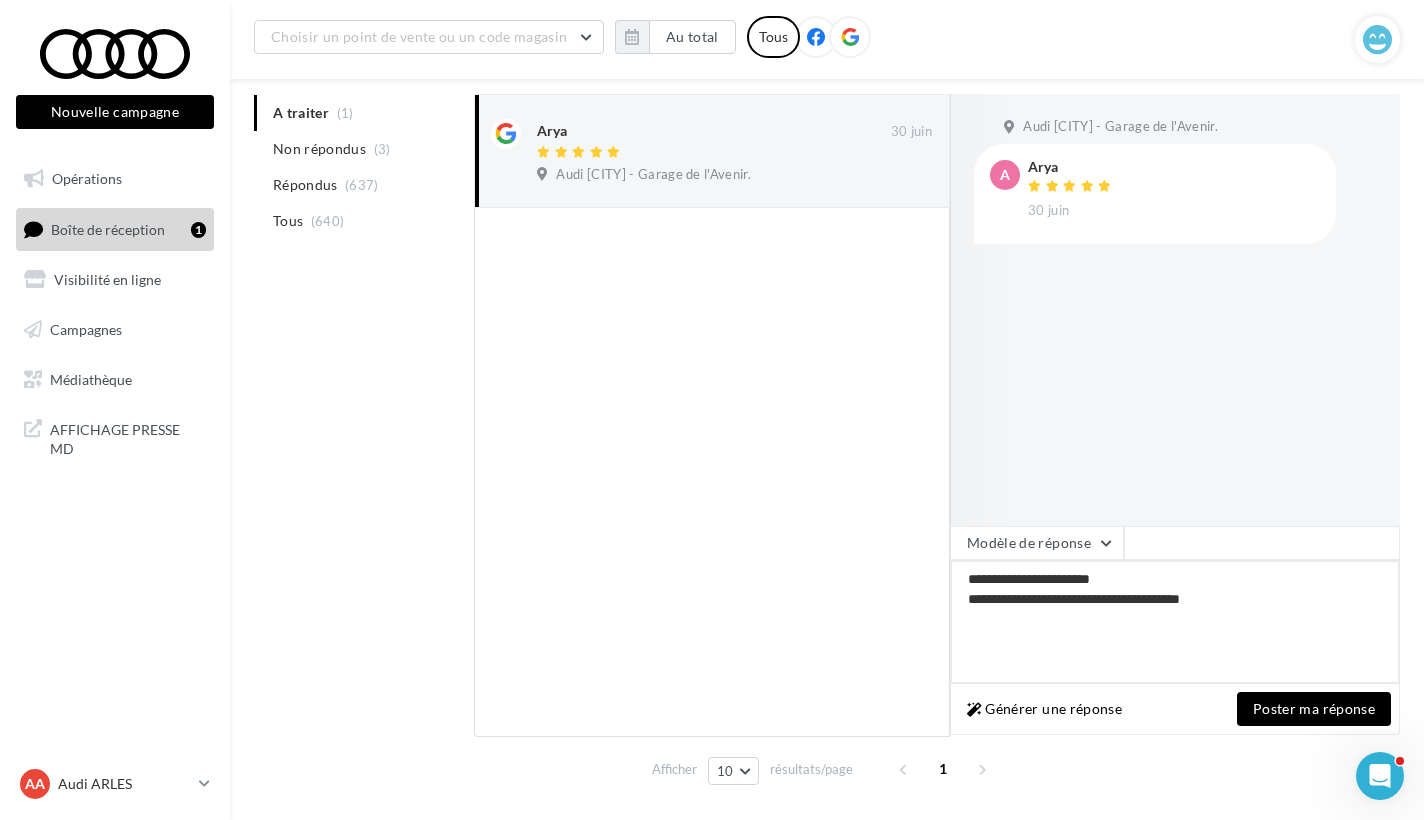 type on "**********" 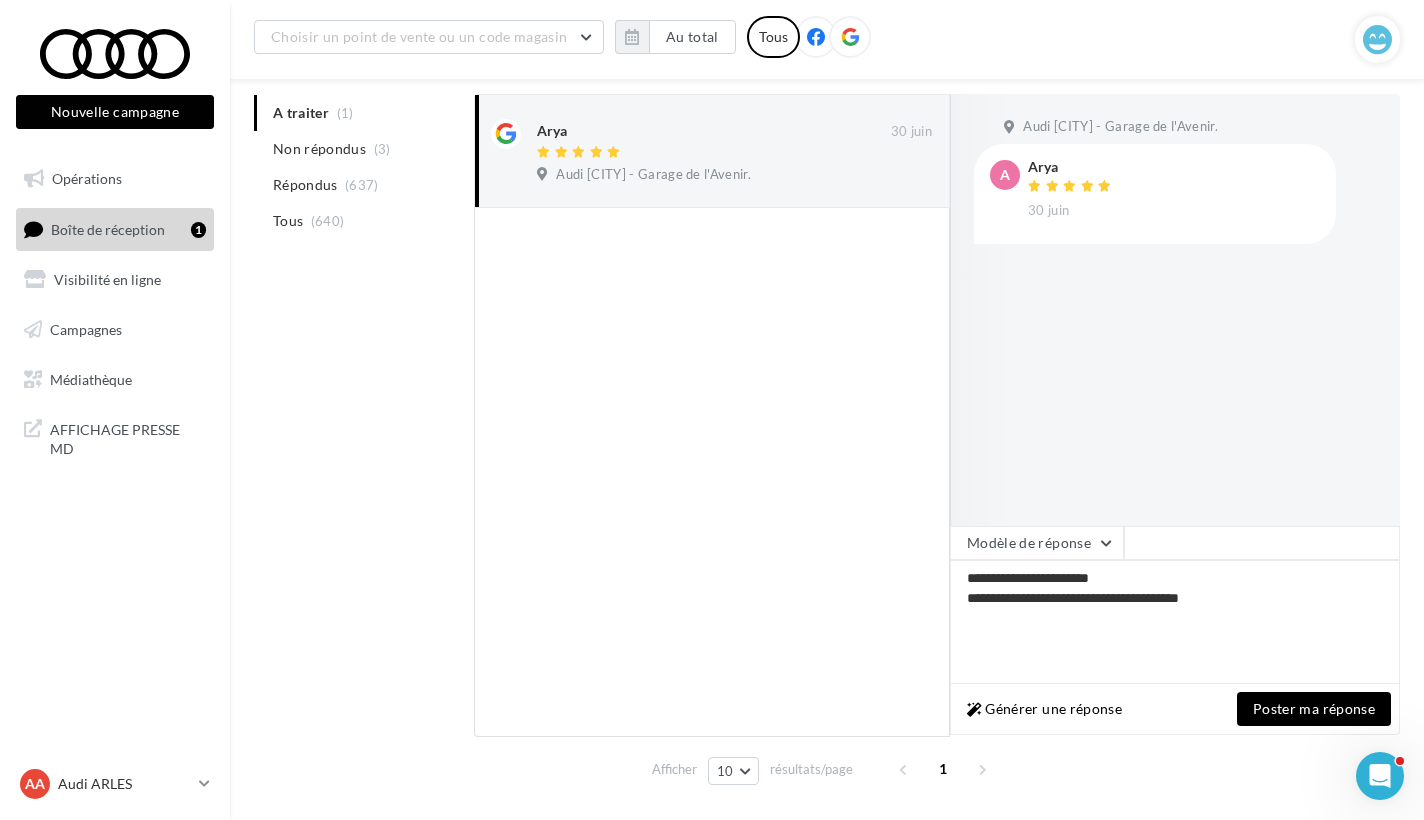 click on "Poster ma réponse" at bounding box center [1314, 709] 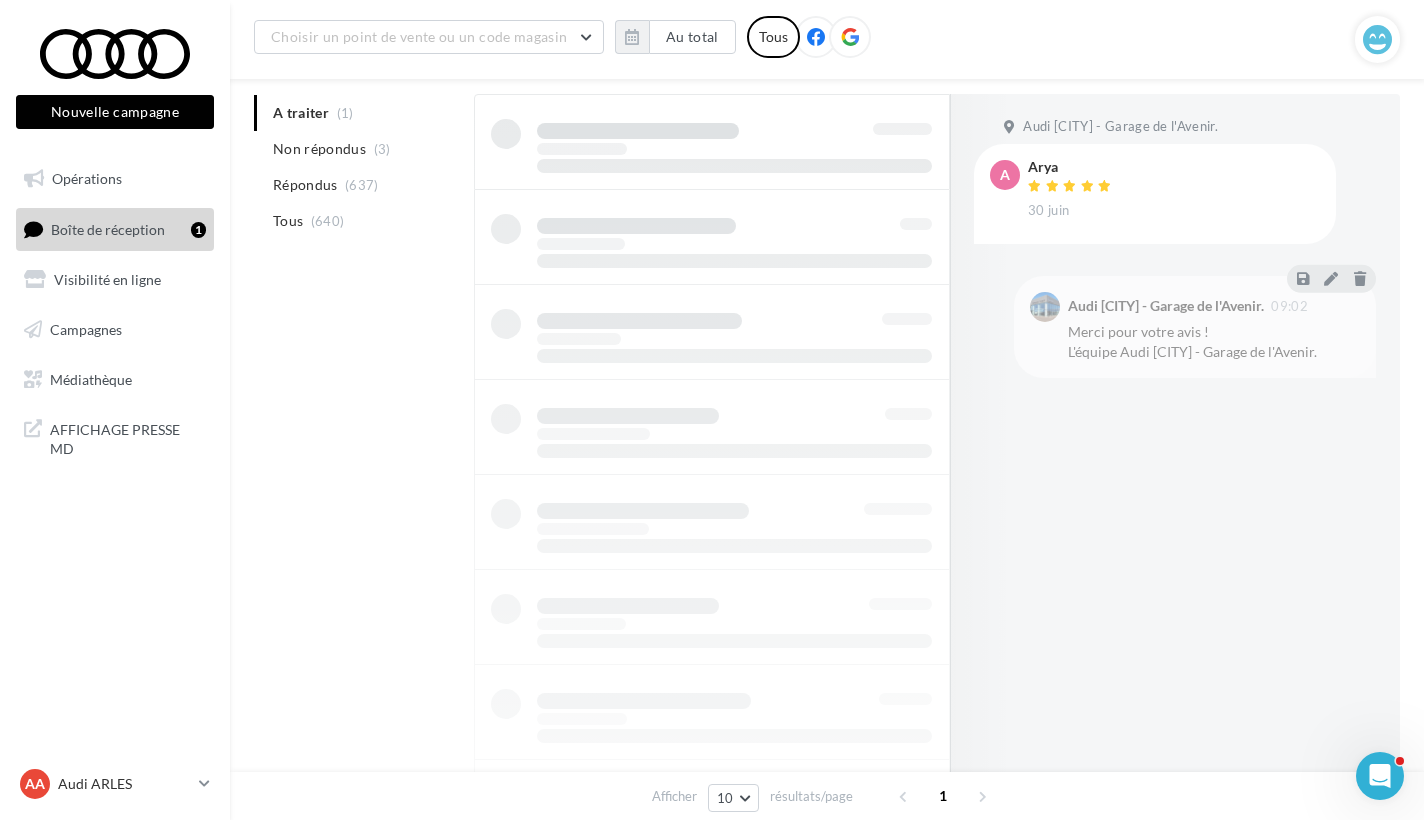 scroll, scrollTop: 32, scrollLeft: 0, axis: vertical 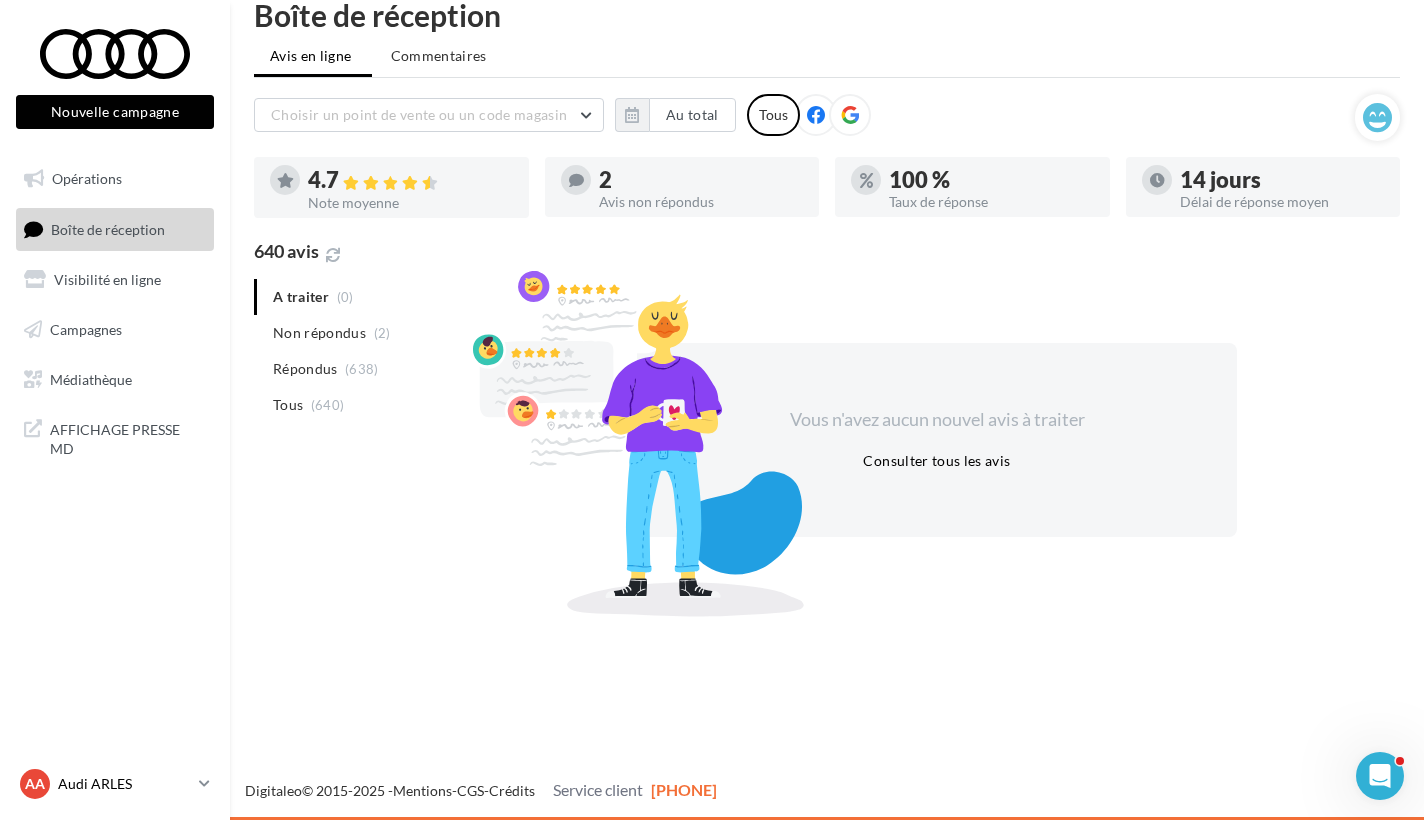 click on "Audi ARLES" at bounding box center [124, 784] 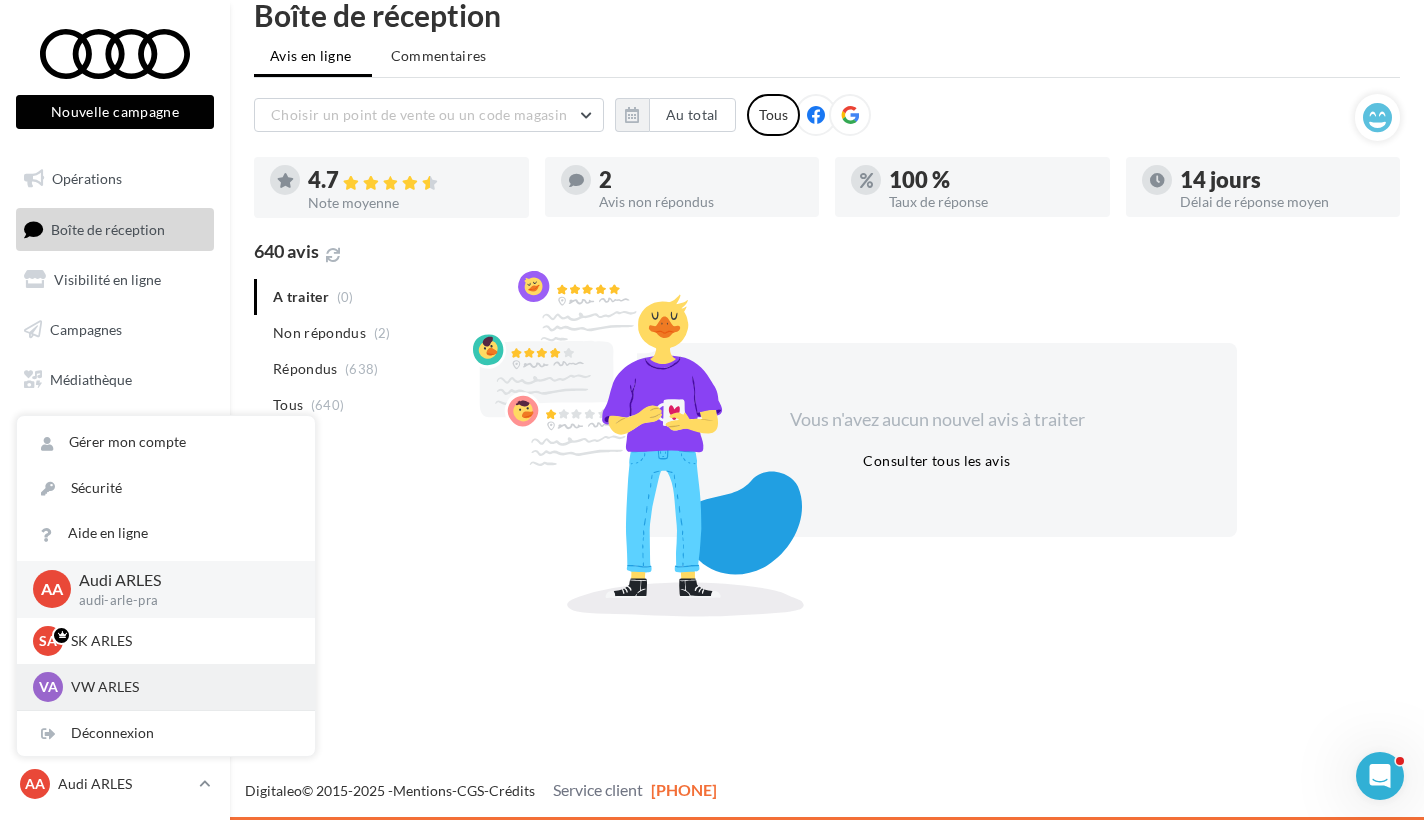 click on "VW ARLES" at bounding box center (181, 641) 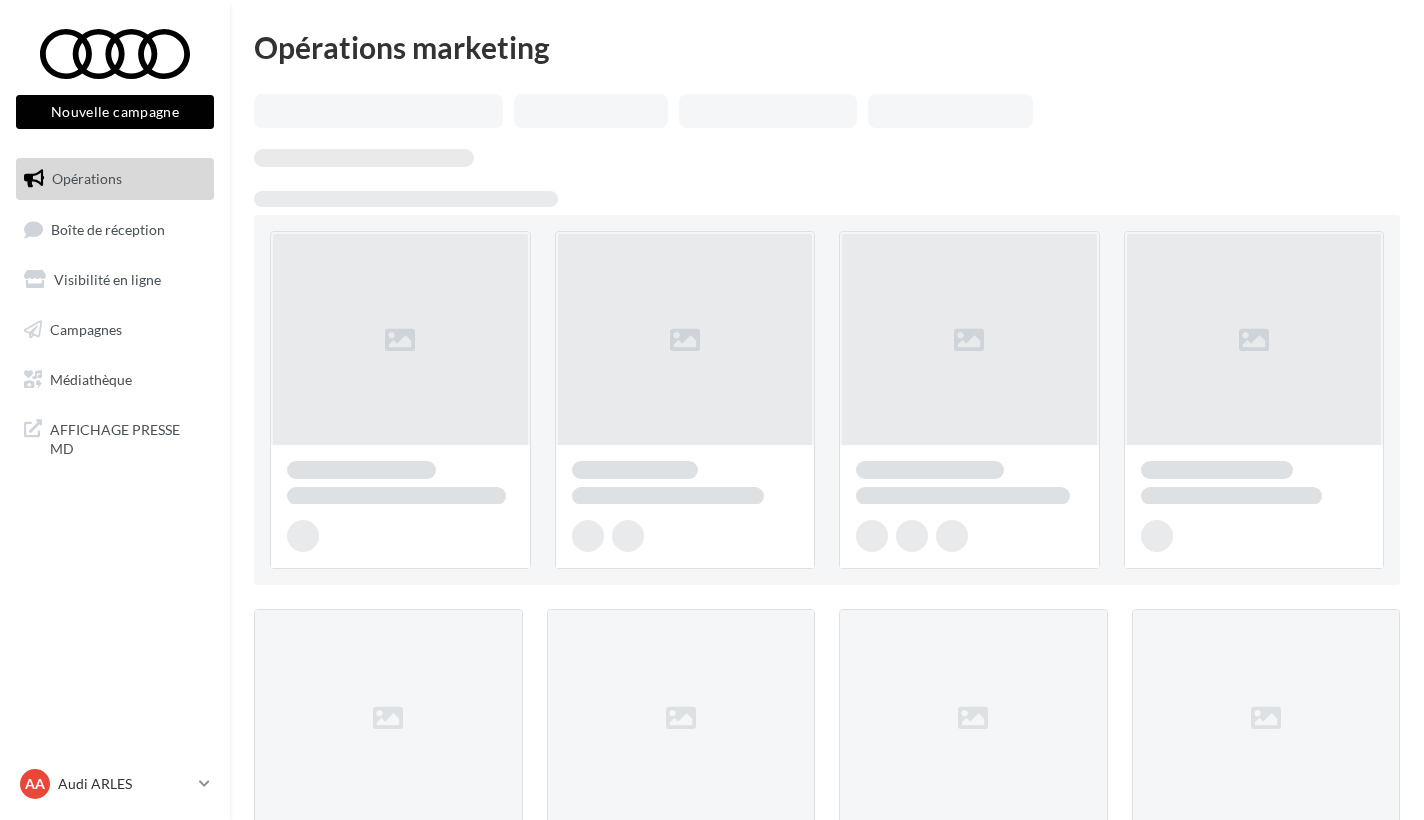 scroll, scrollTop: 0, scrollLeft: 0, axis: both 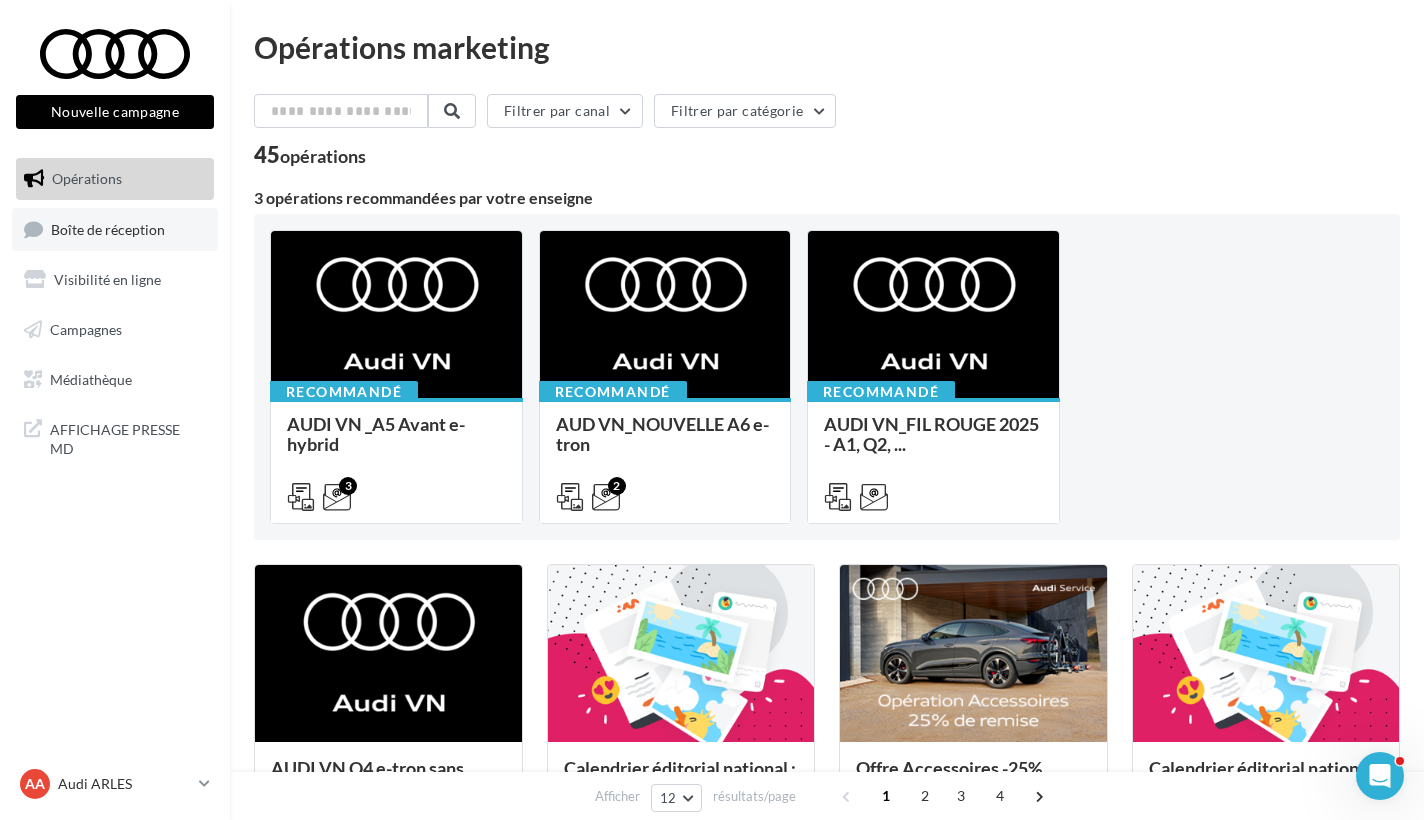 click on "Boîte de réception" at bounding box center [108, 228] 